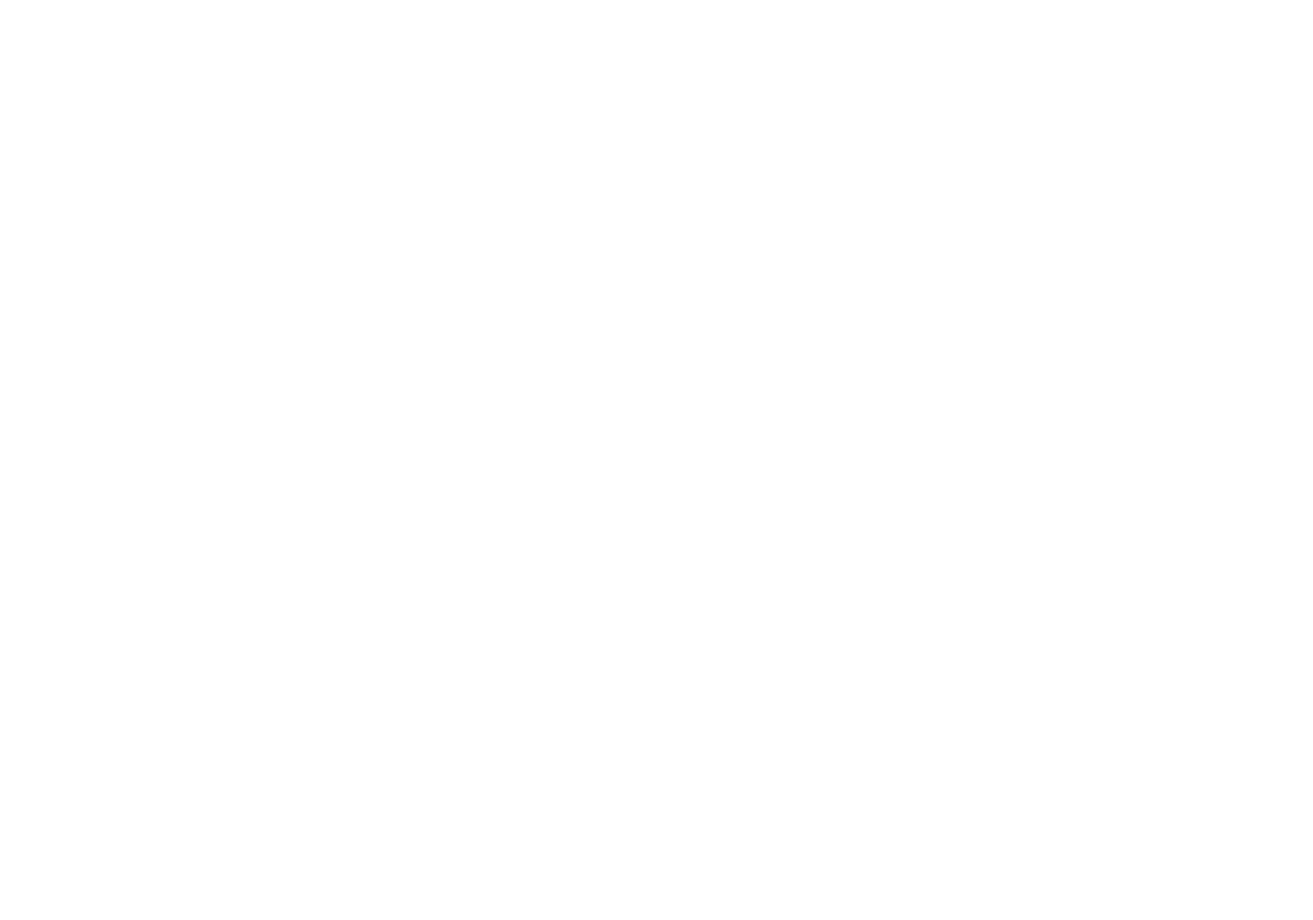 scroll, scrollTop: 0, scrollLeft: 0, axis: both 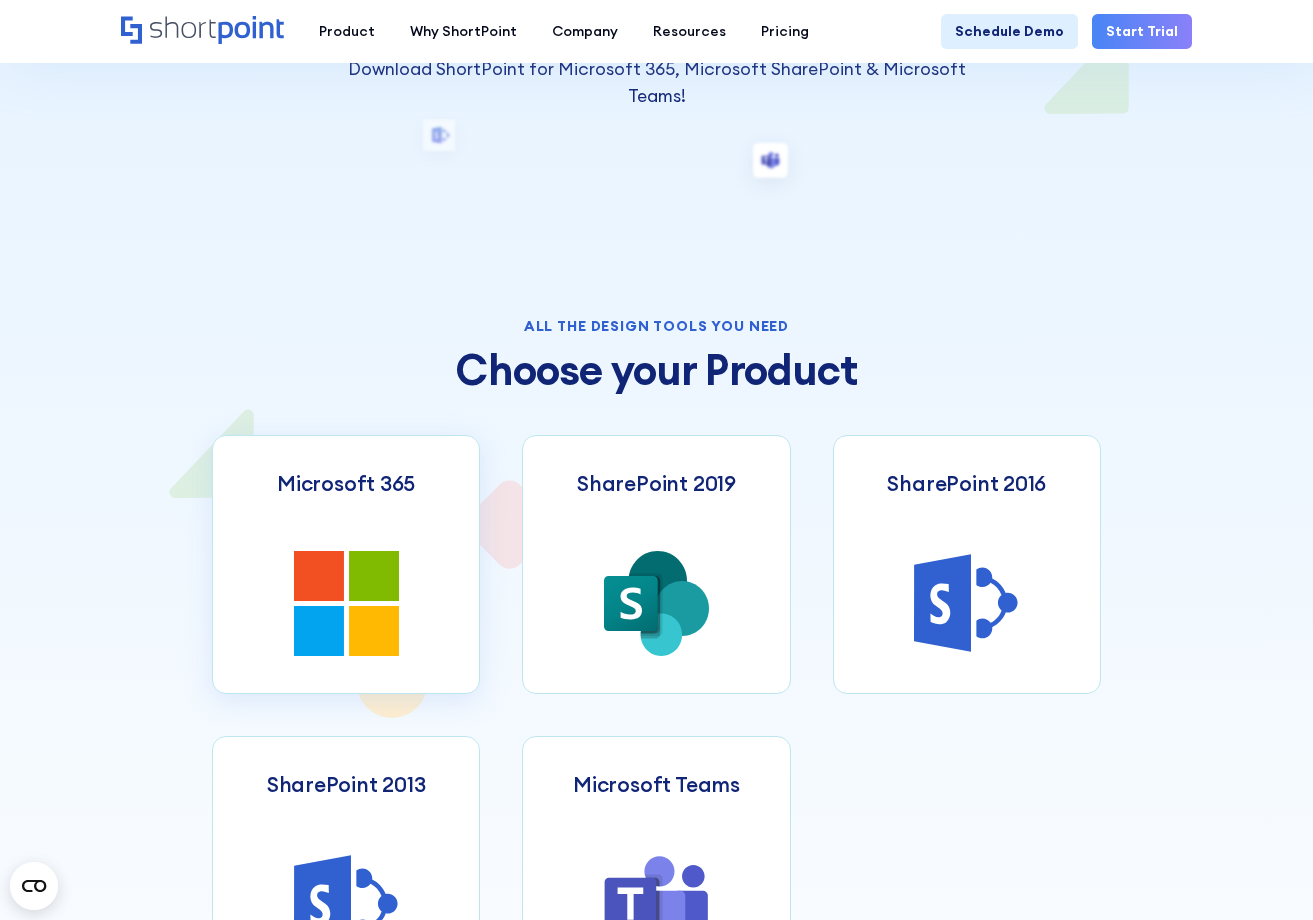click on "Microsoft 365" at bounding box center (346, 564) 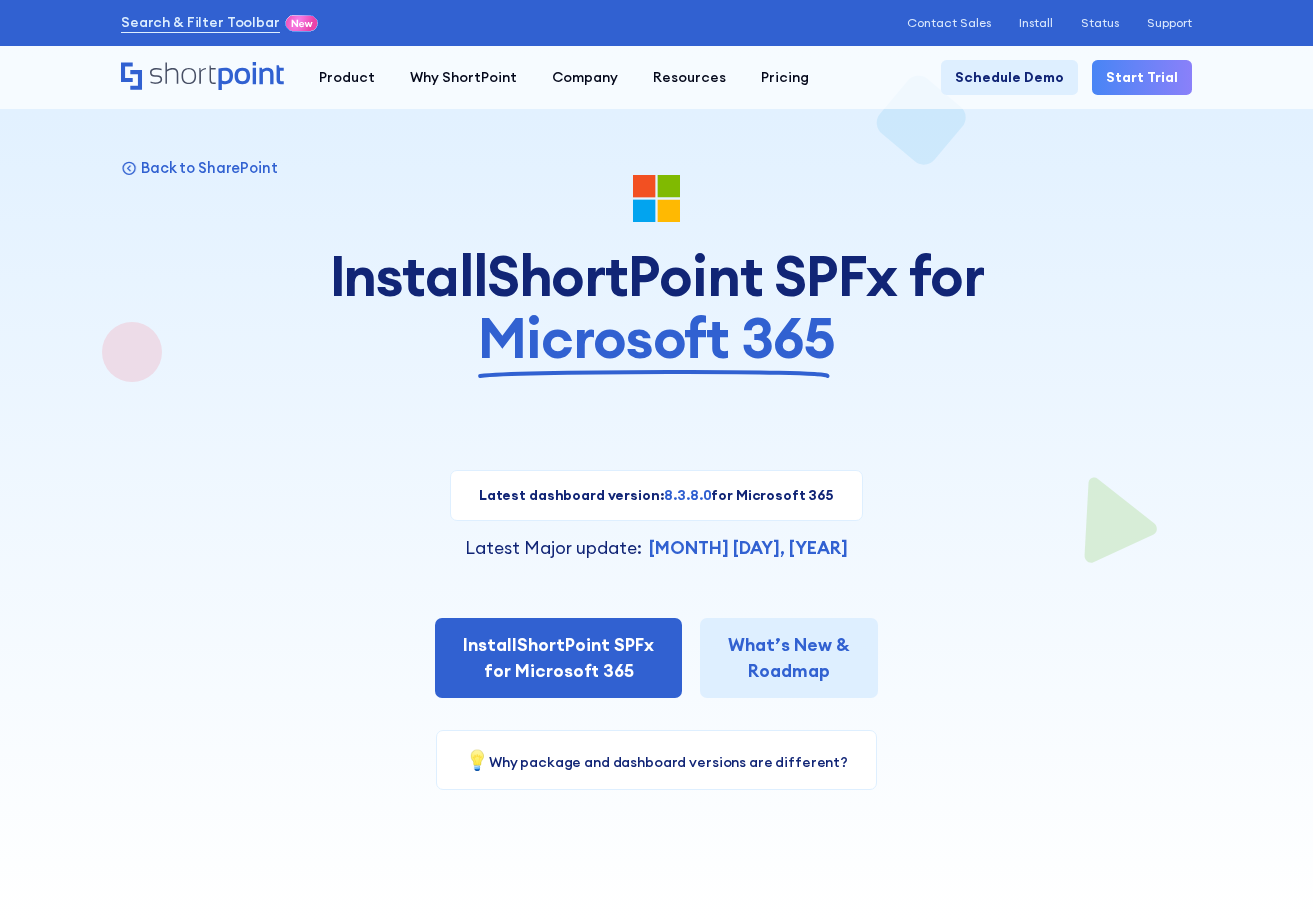 scroll, scrollTop: 0, scrollLeft: 0, axis: both 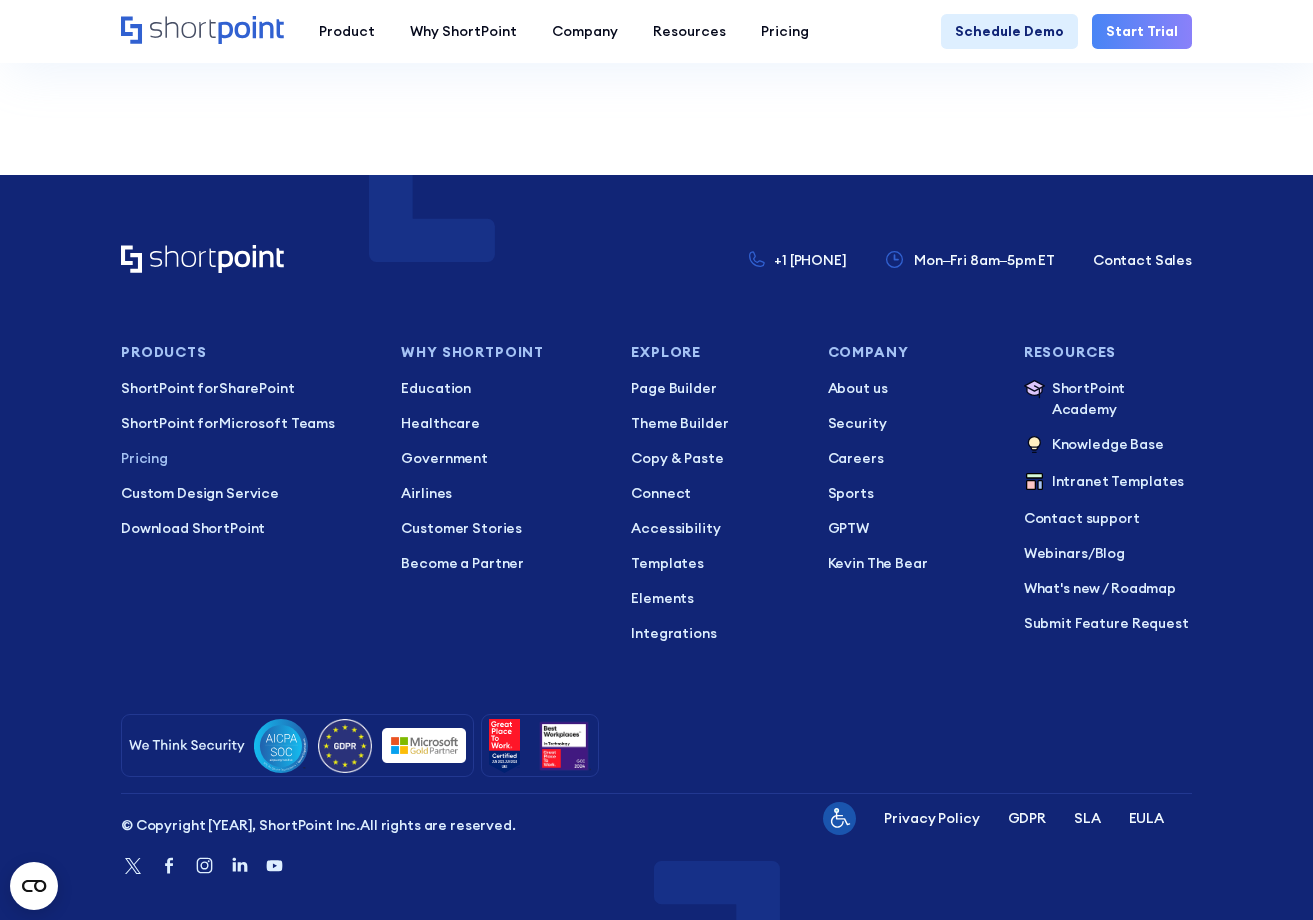 click on "+1 734-333-7181 Mon–Fri 8am–5pm ET Contact Sales Products ShortPoint for  SharePoint ShortPoint for  Microsoft Teams ShortPoint for SAP Pricing Custom Design Service Download ShortPoint Status Why Shortpoint Education Healthcare Government Airlines View All Industries Customer Stories Become a Partner Explore Page Builder Theme Builder Copy & Paste Connect Accessibility Templates Elements Integrations Company About us Security Careers Sports GPTW Kevin The Bear Resources
ShortPoint Academy The Basics Beginner Exercises
Knowledge Base
Intranet Templates Contact support Integrations Webinars  /  Blog What's new / Roadmap Submit Feature Request © Copyright 2025, ShortPoint Inc.  All rights are reserved. Privacy Policy GDPR Data Protection SLA EULA" at bounding box center [656, 557] 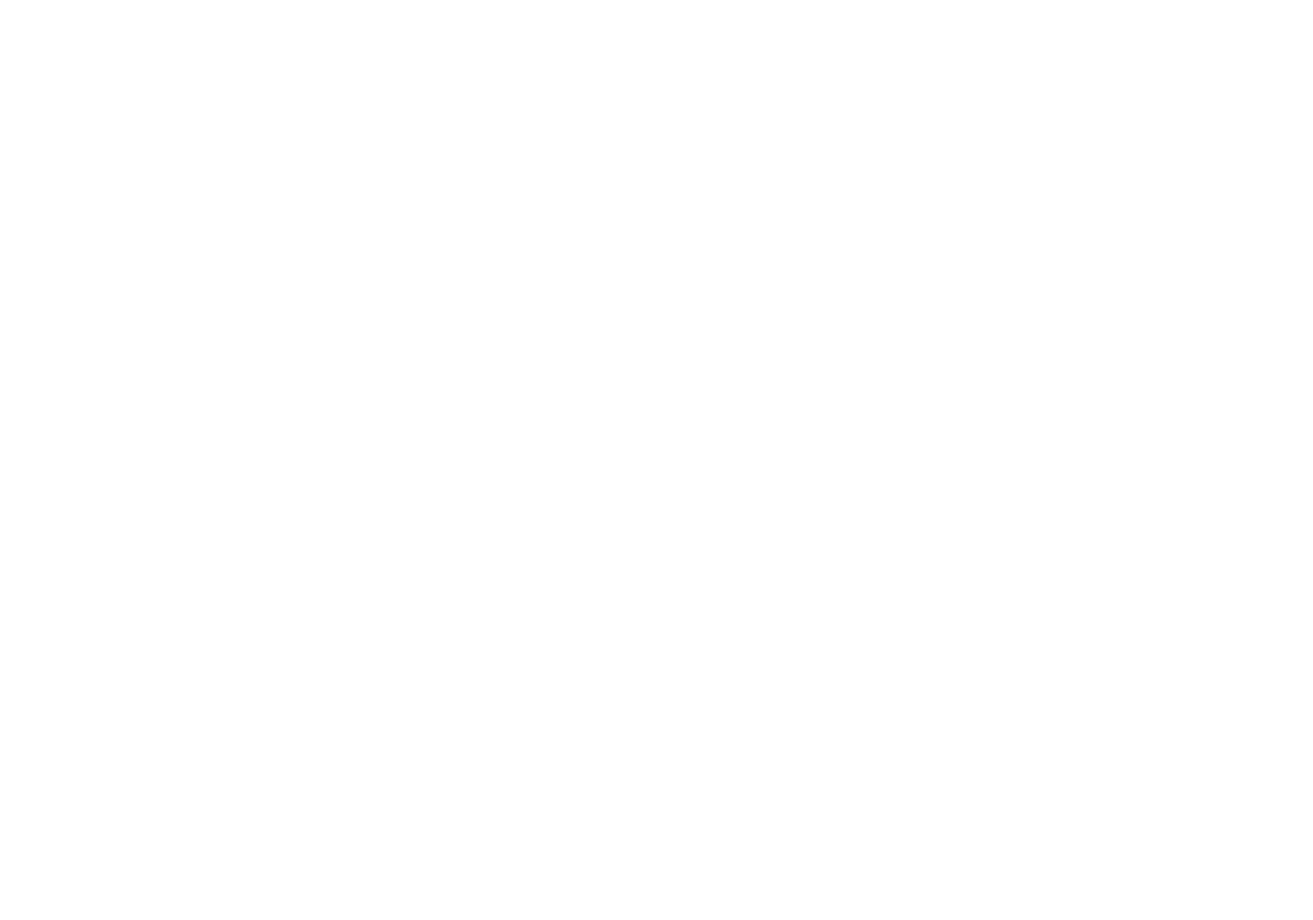 scroll, scrollTop: 0, scrollLeft: 0, axis: both 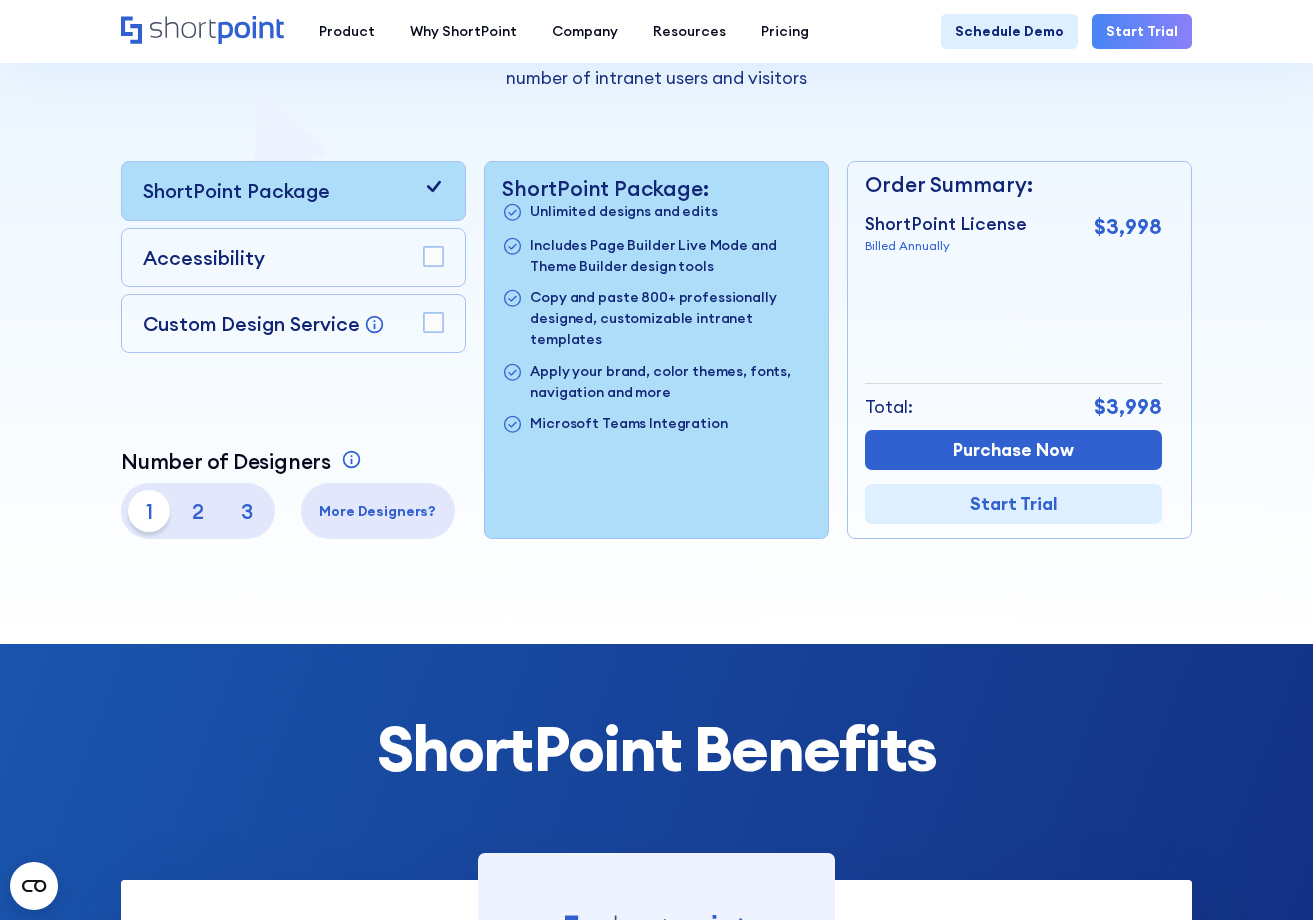 click on "2" at bounding box center (198, 511) 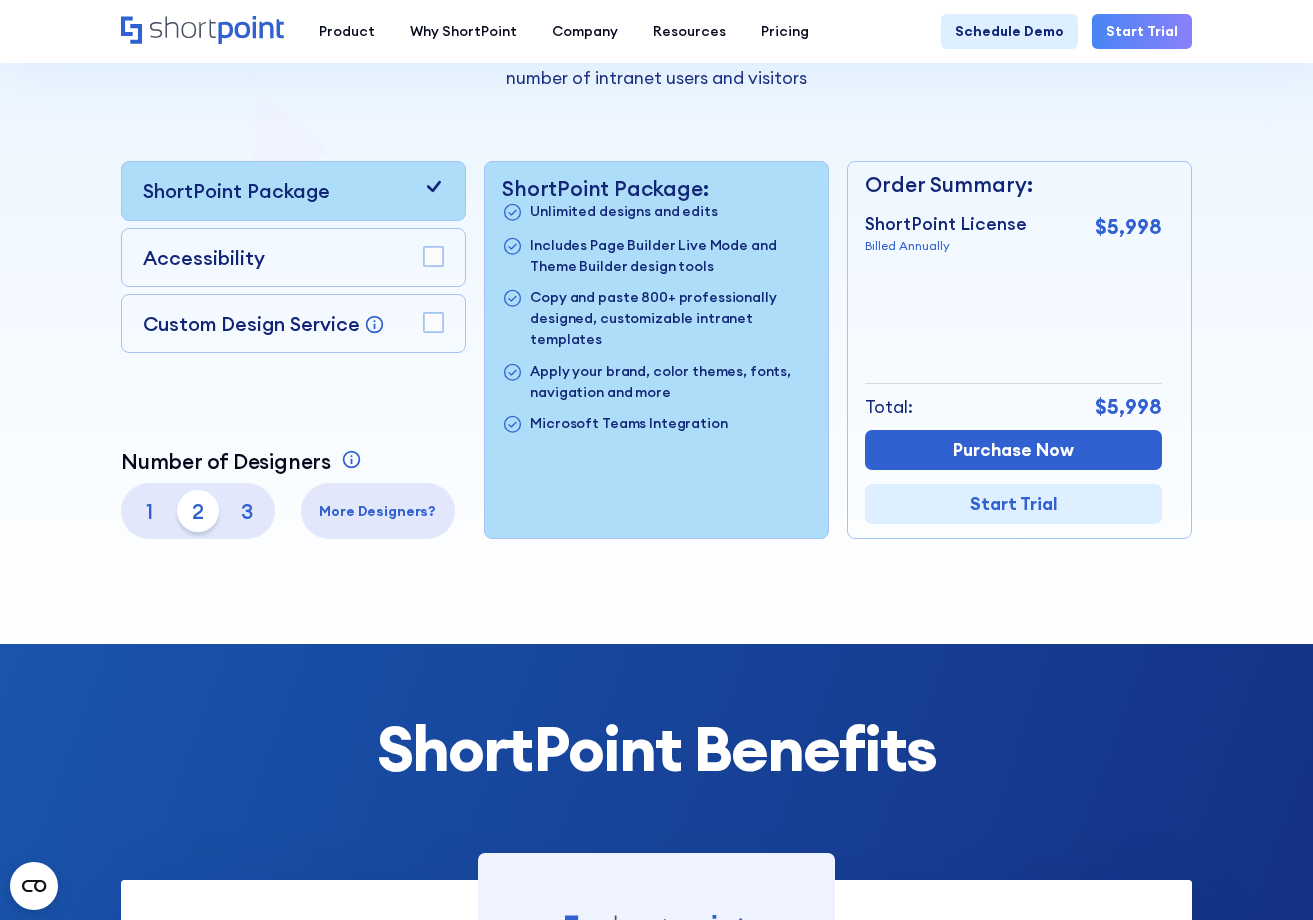 click on "1" at bounding box center [149, 511] 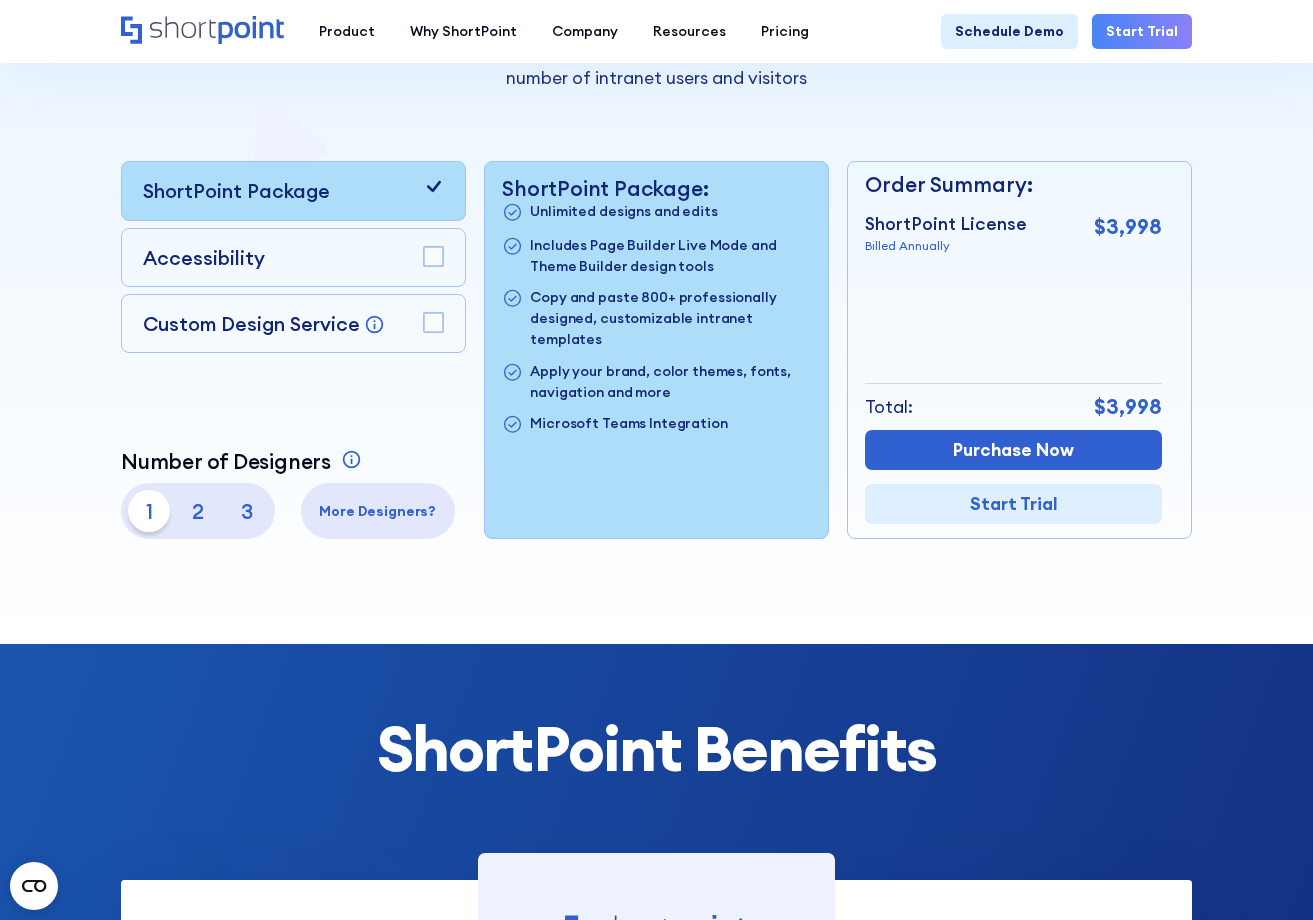 click on "2" at bounding box center [198, 511] 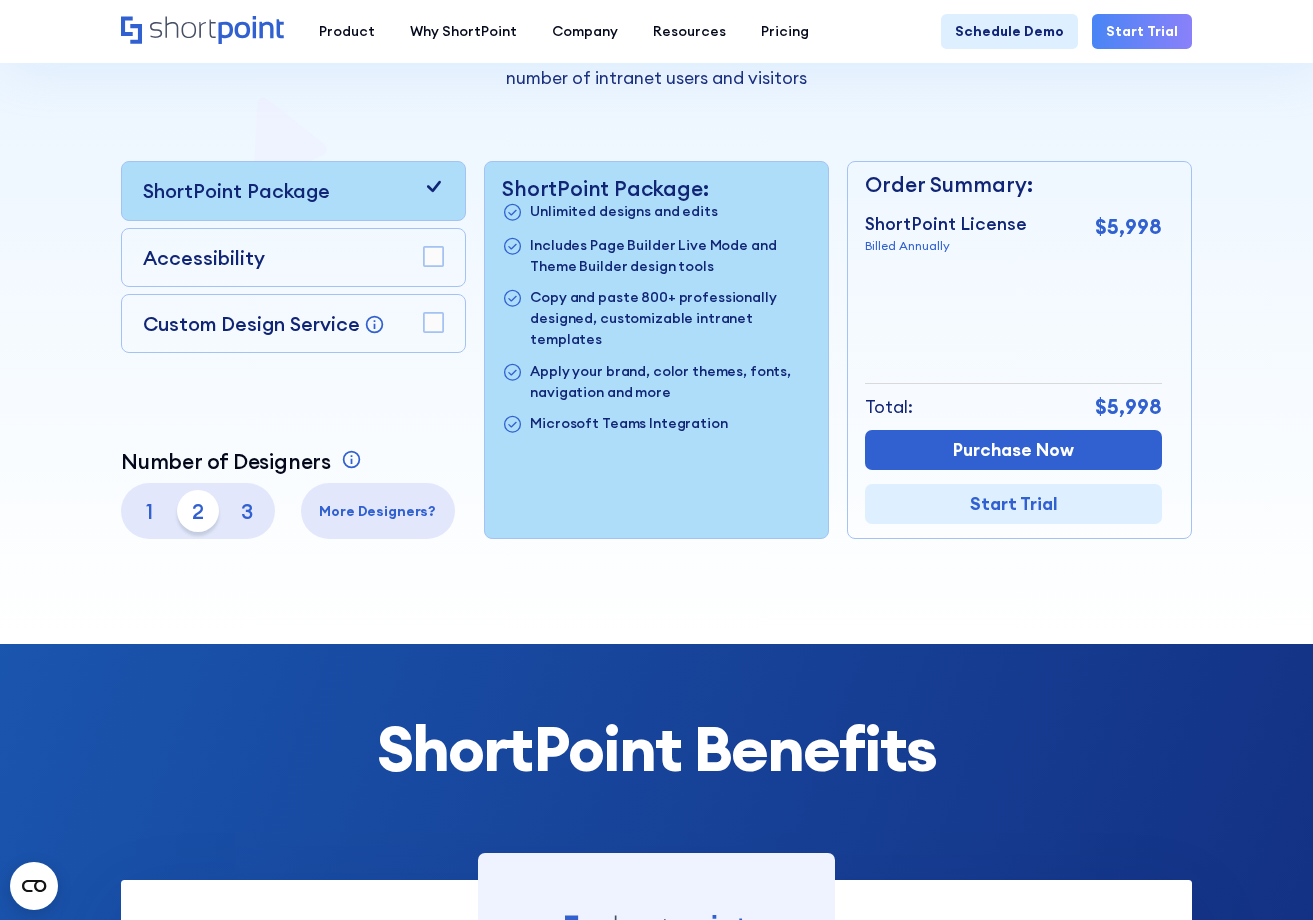 click on "Custom Design Service Bring your dream design to life with our Custom Design Service! For a one-time service fee of $2,800, you'll get our full design magic—from understanding your needs to the implementation and launch. We'll make sure to turn your vision into reality in just 1 week." at bounding box center [293, 323] 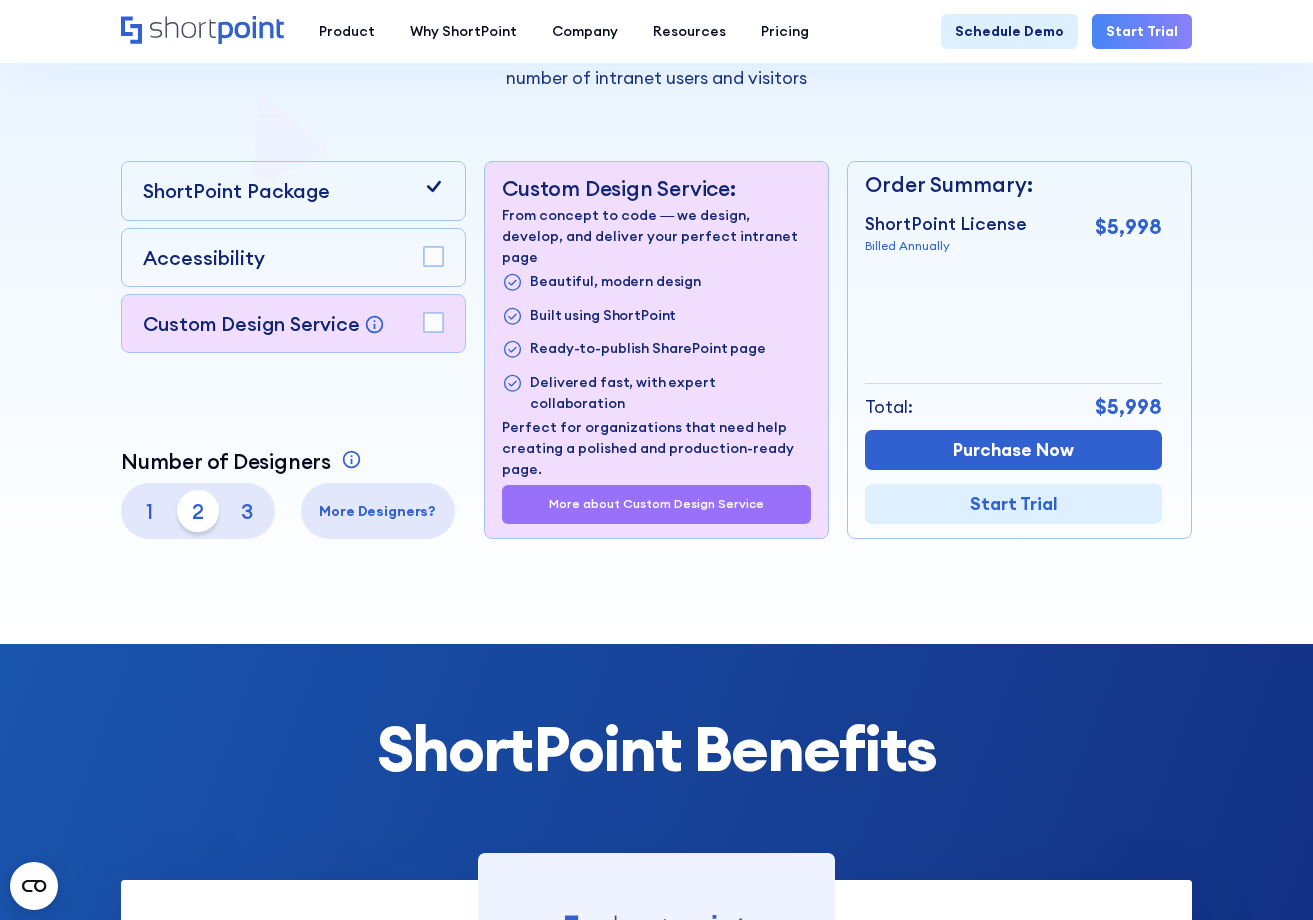 click 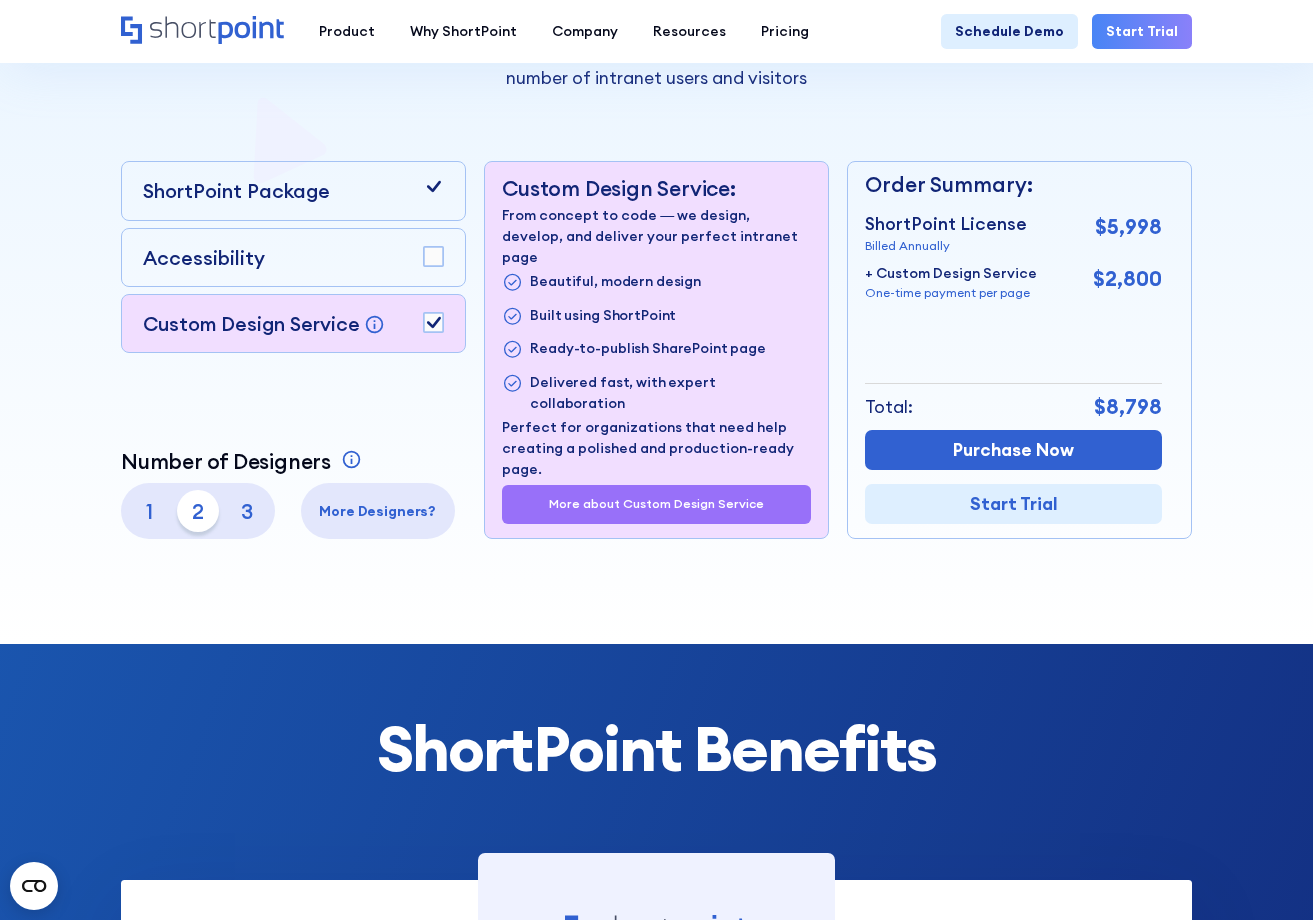 click 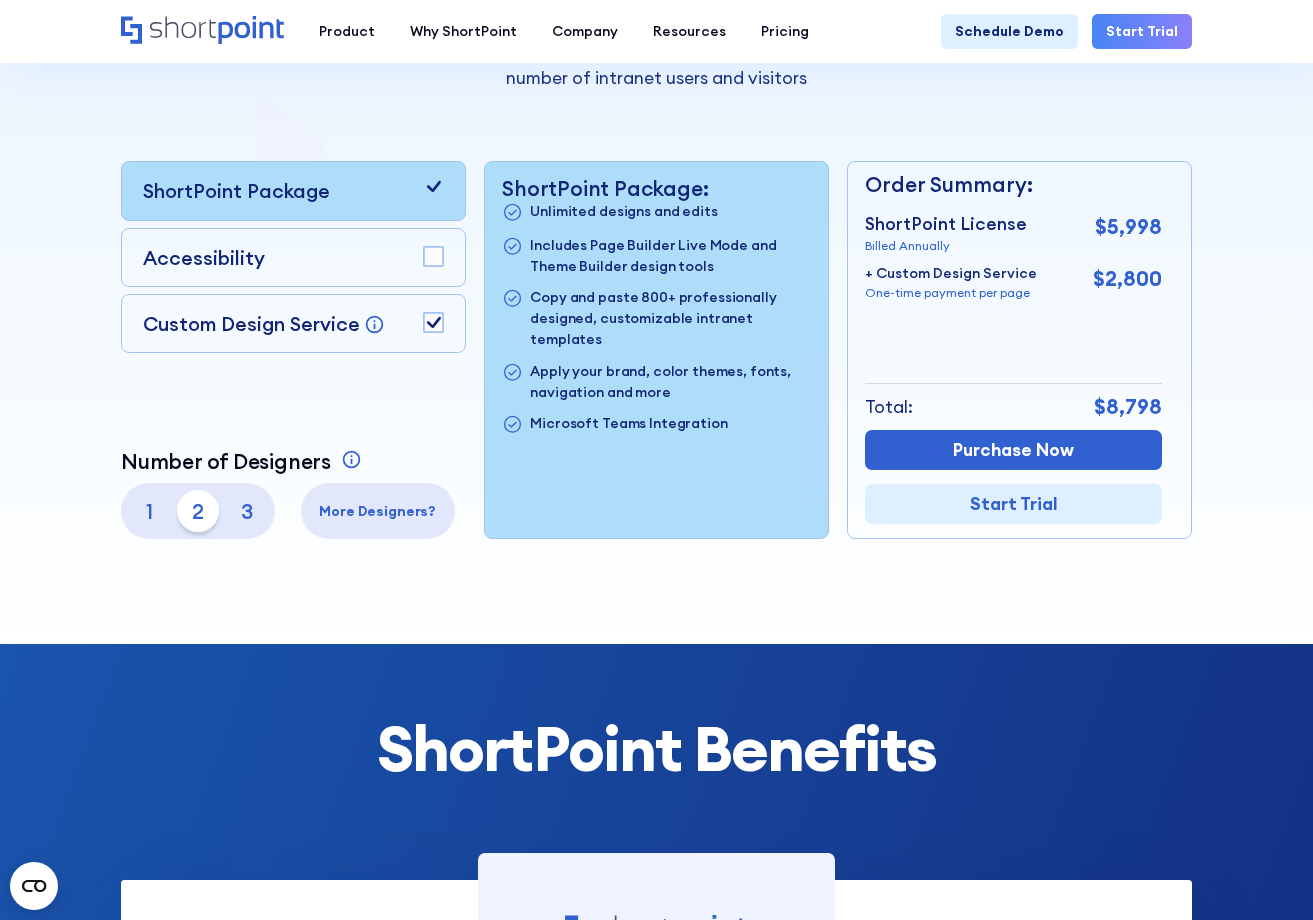 click on "Accessibility" at bounding box center (293, 257) 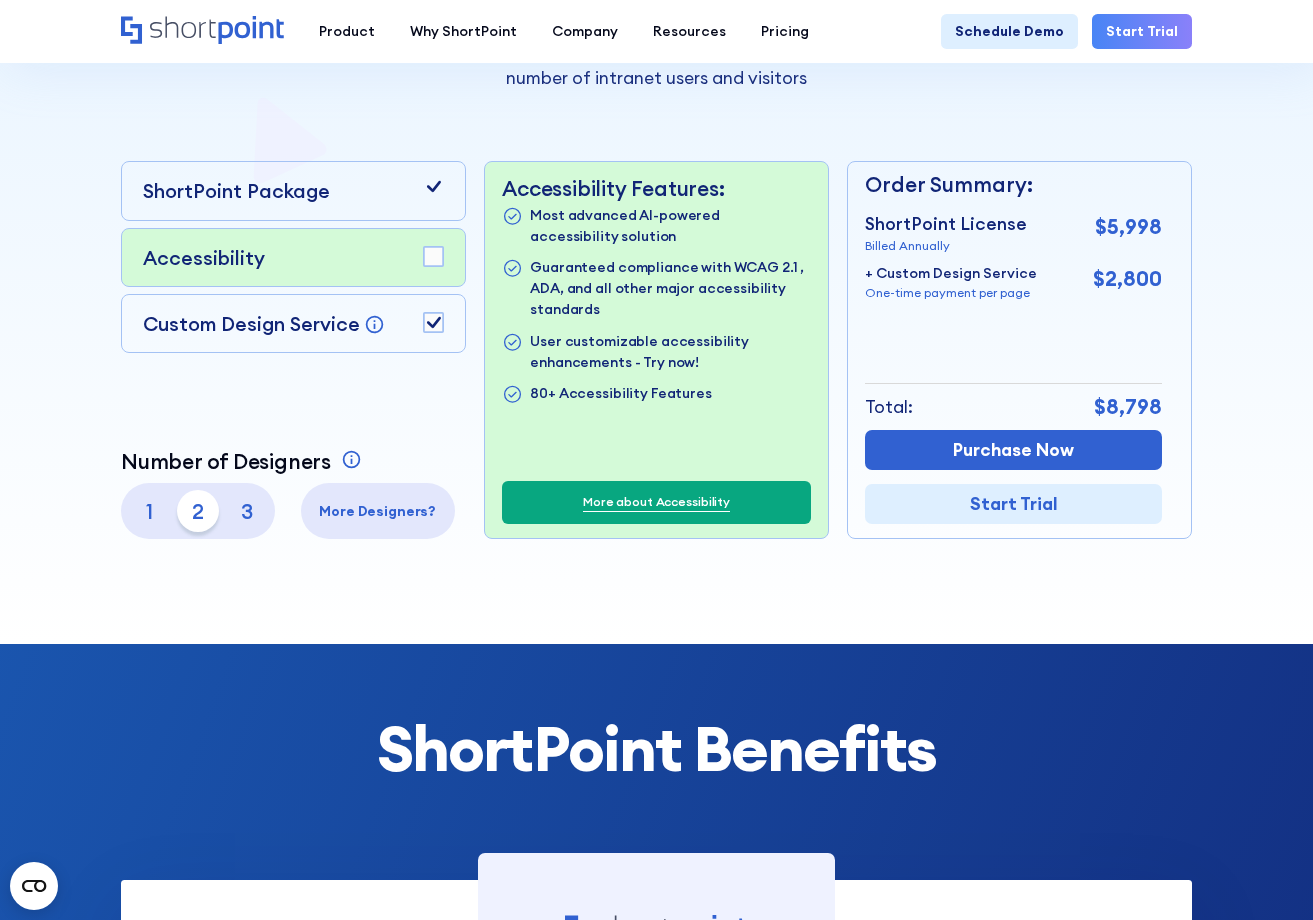 click 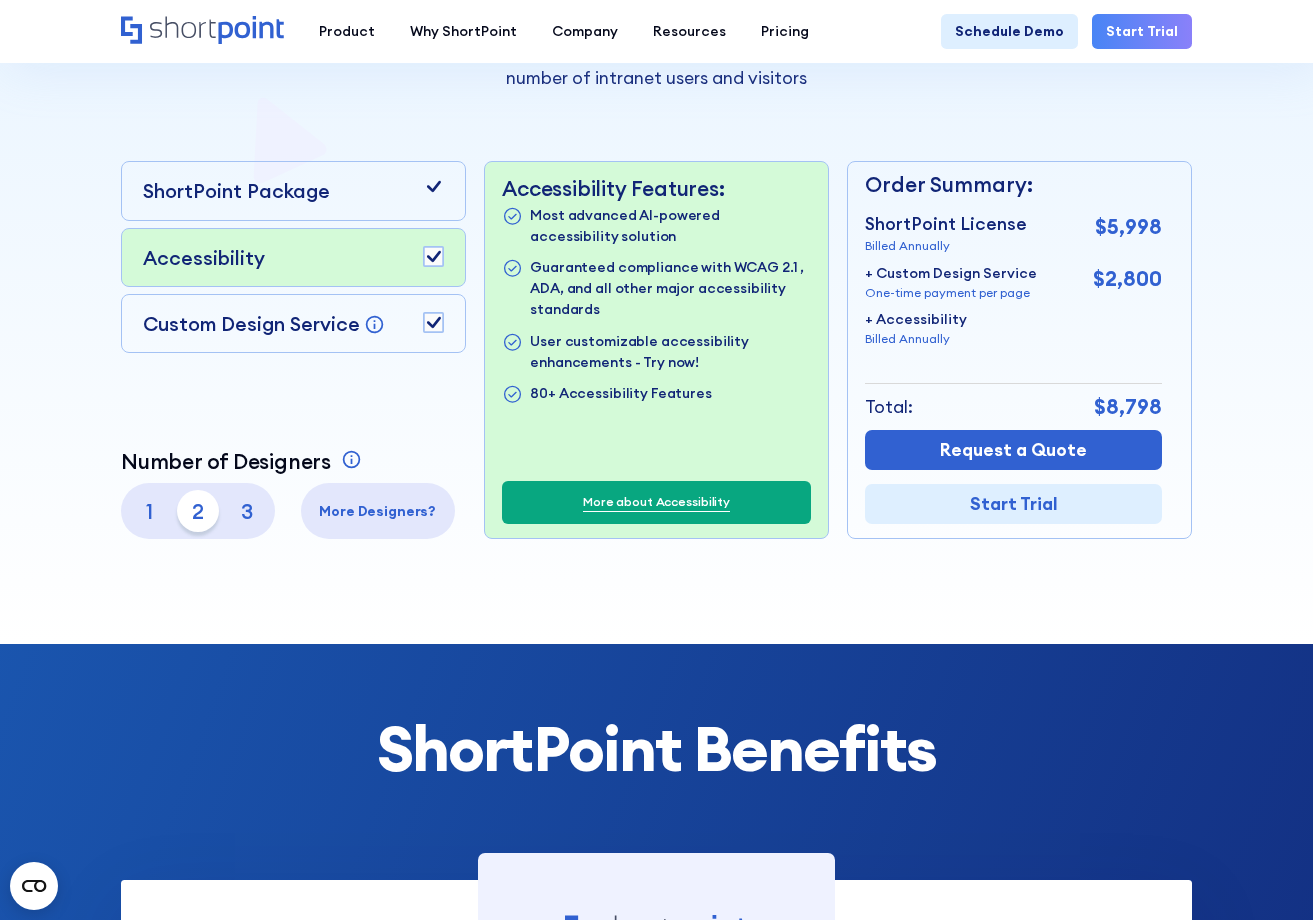 click 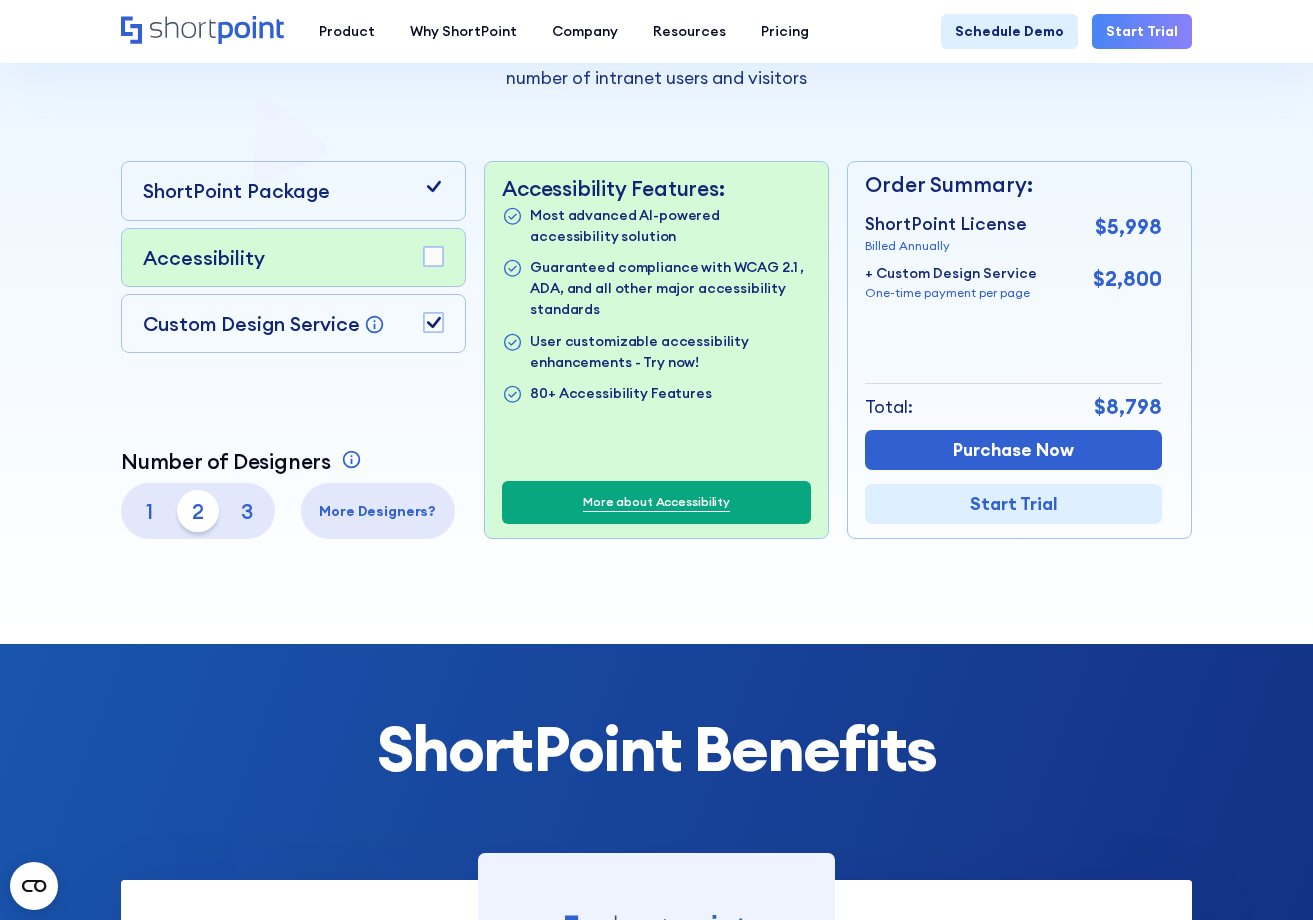 click 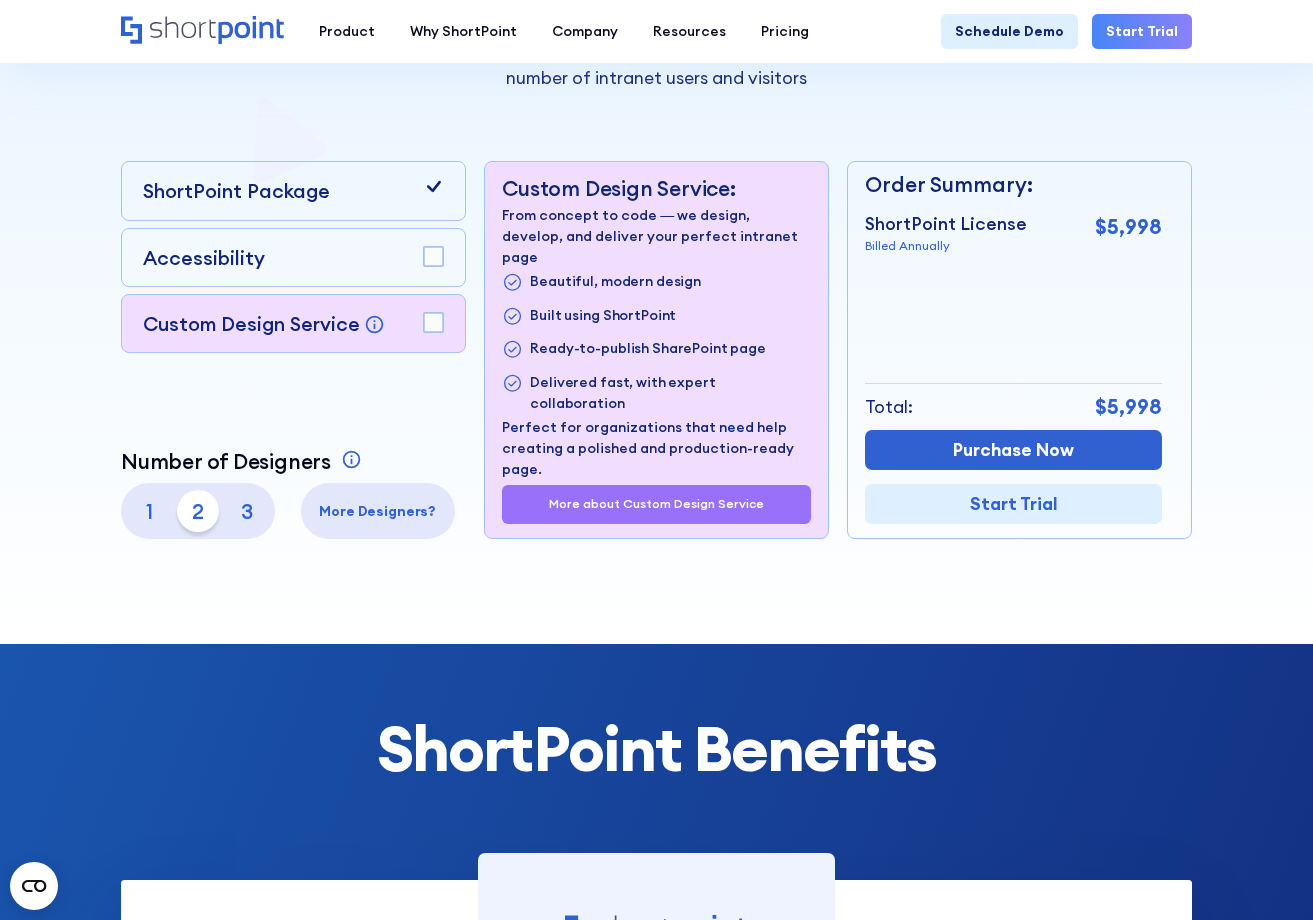 click on "3" at bounding box center [247, 511] 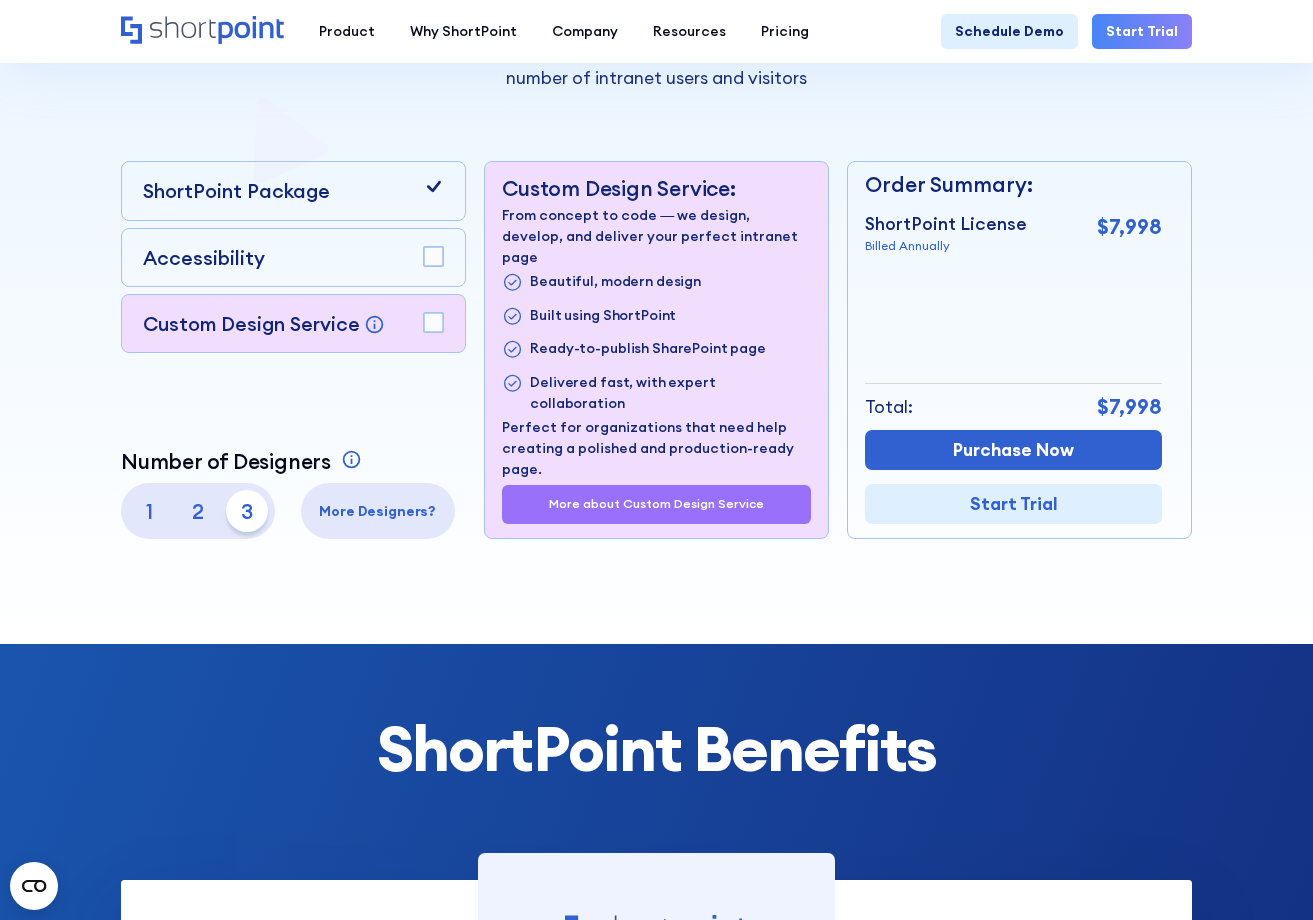 click on "2" at bounding box center (198, 511) 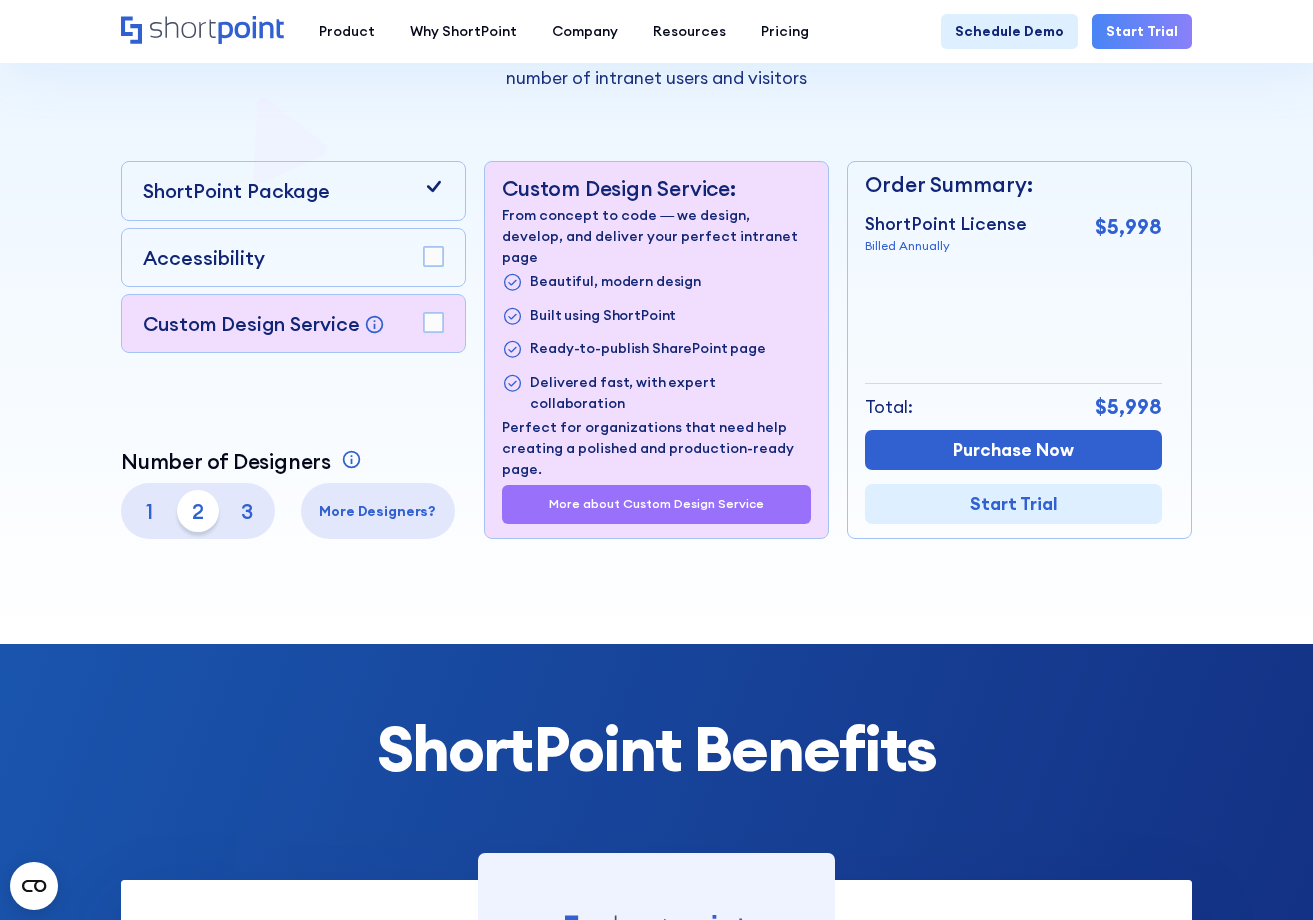 click on "3" at bounding box center (247, 511) 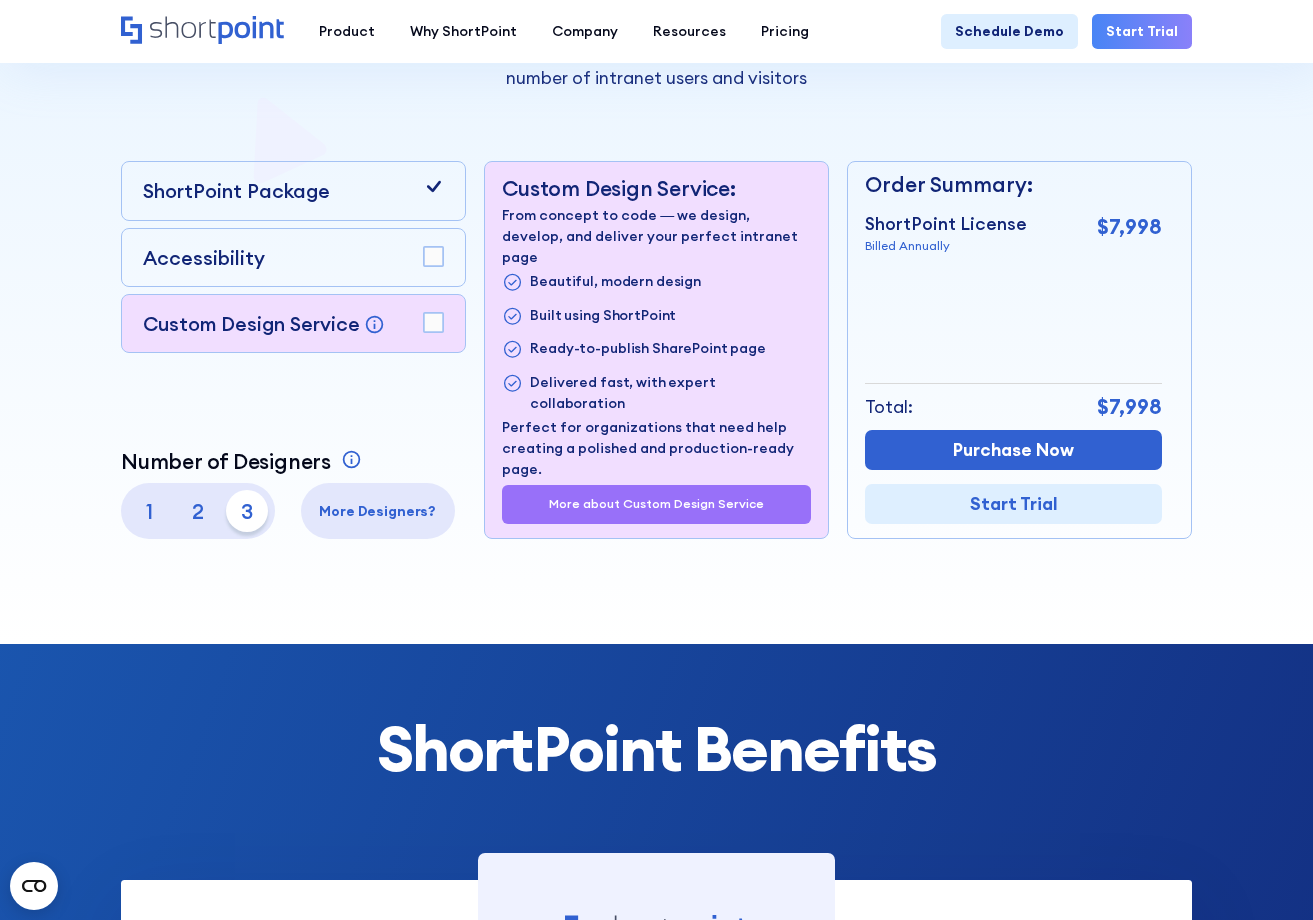 click on "1" at bounding box center [149, 511] 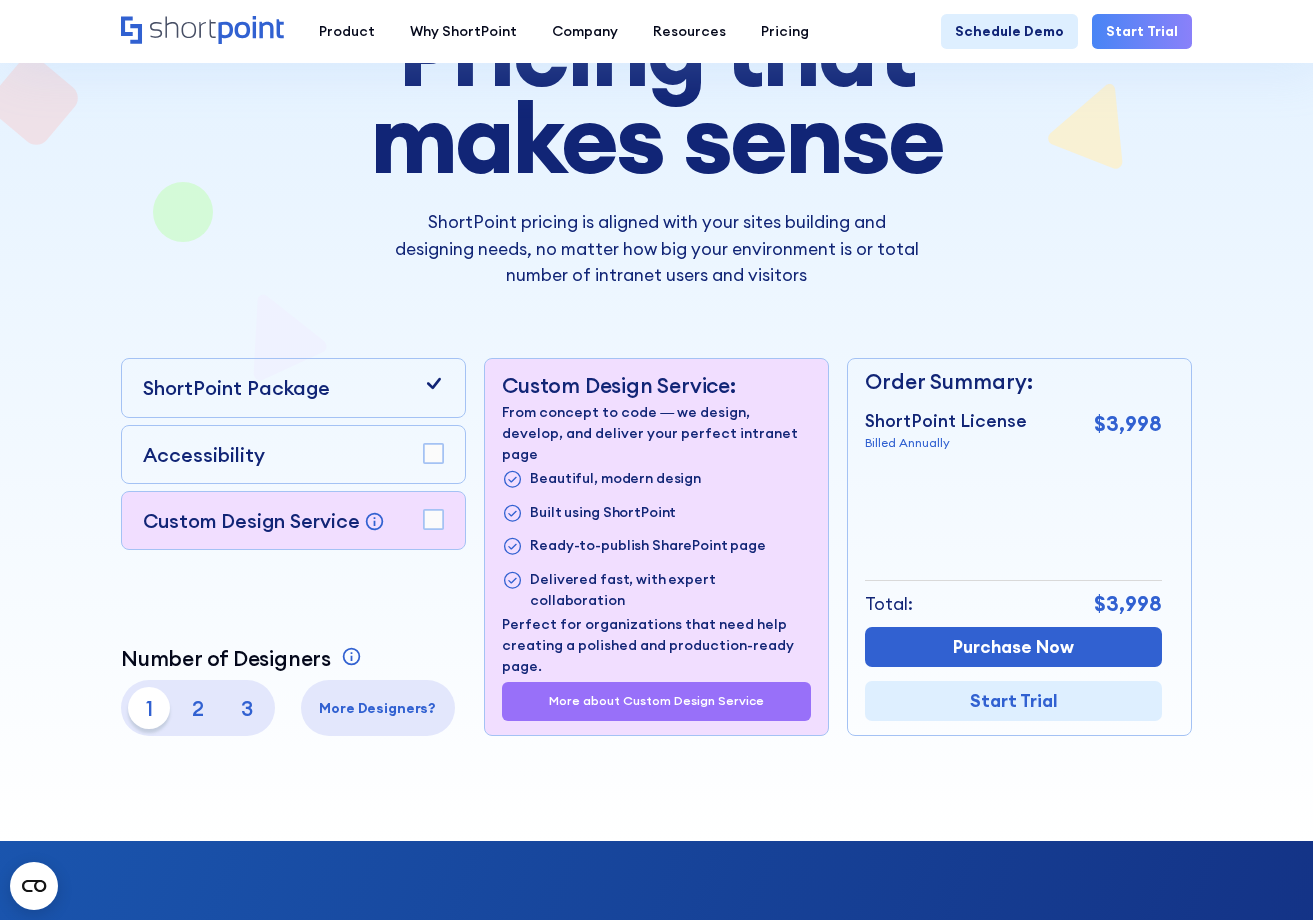scroll, scrollTop: 200, scrollLeft: 0, axis: vertical 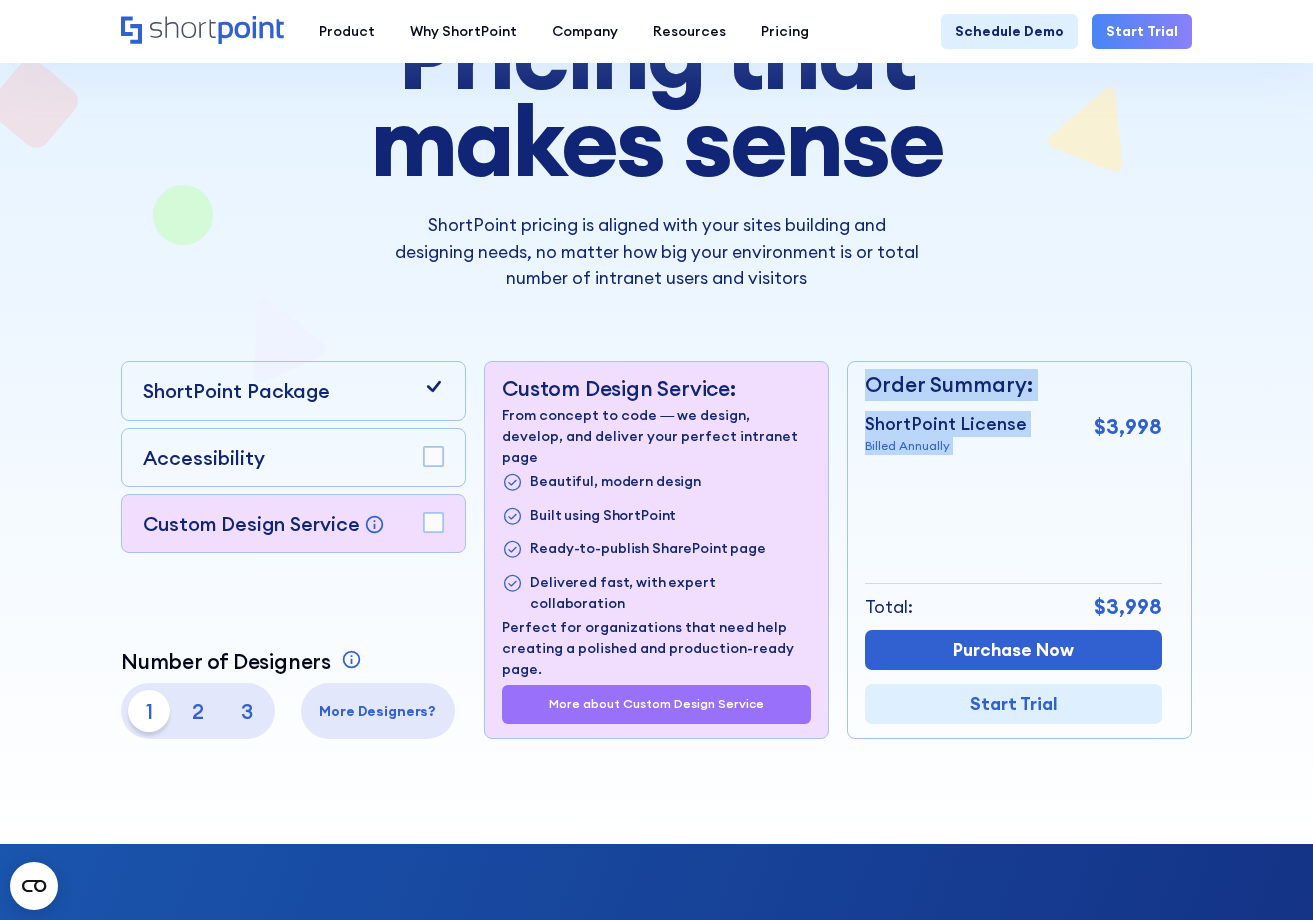drag, startPoint x: 1095, startPoint y: 419, endPoint x: 1171, endPoint y: 425, distance: 76.23647 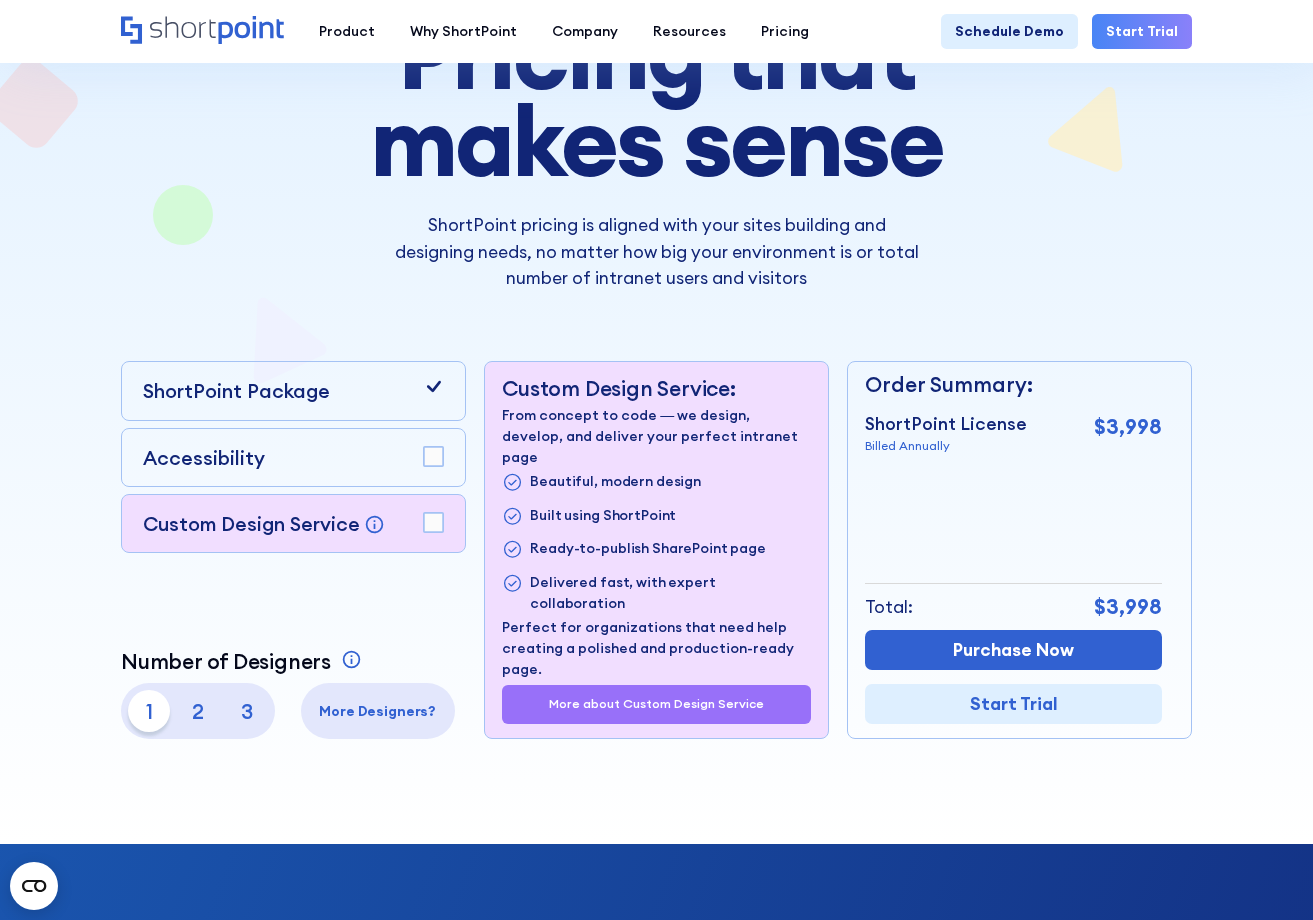 drag, startPoint x: 1171, startPoint y: 425, endPoint x: 1104, endPoint y: 305, distance: 137.43726 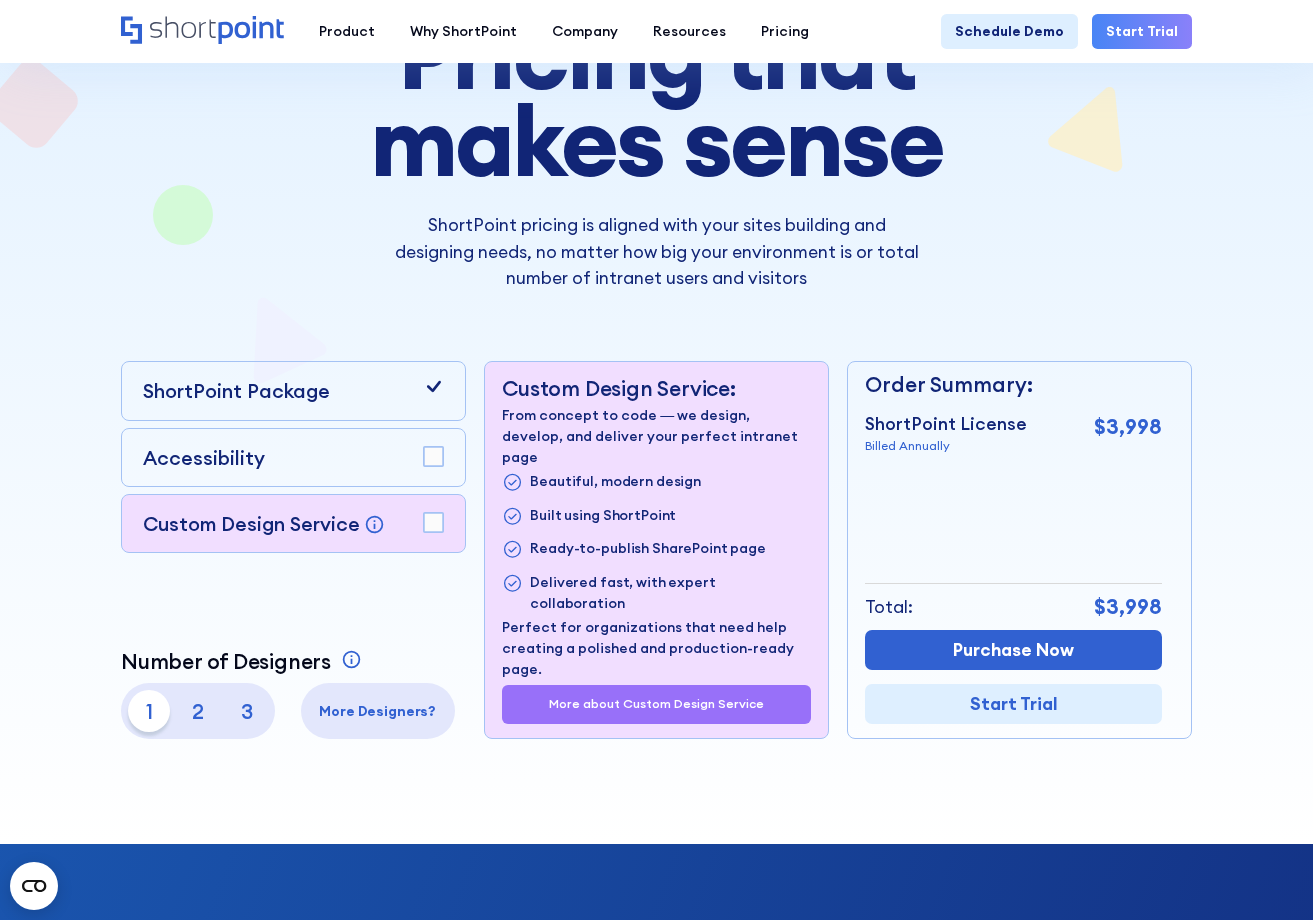 scroll, scrollTop: 0, scrollLeft: 0, axis: both 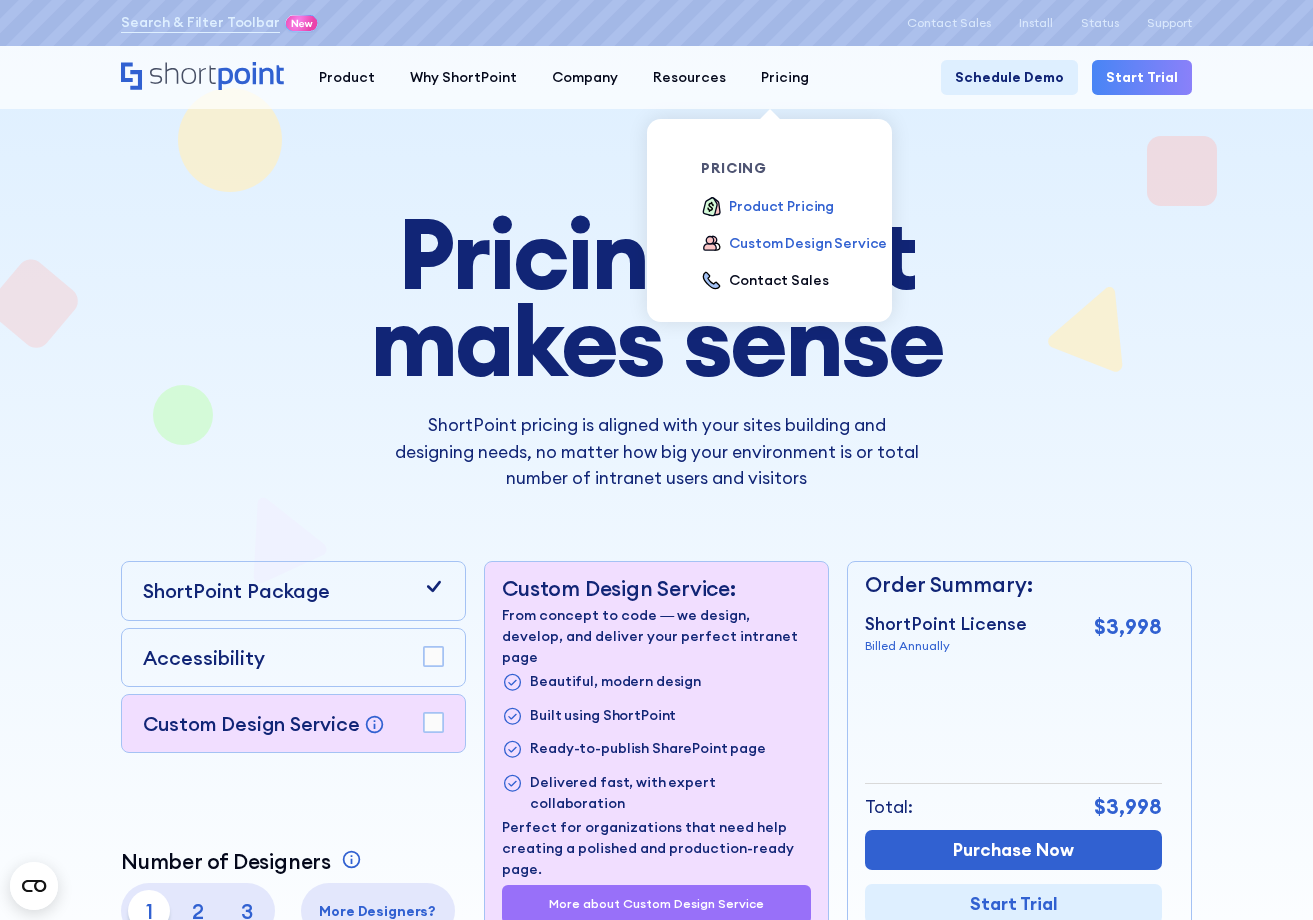 click on "Custom Design Service" at bounding box center (808, 243) 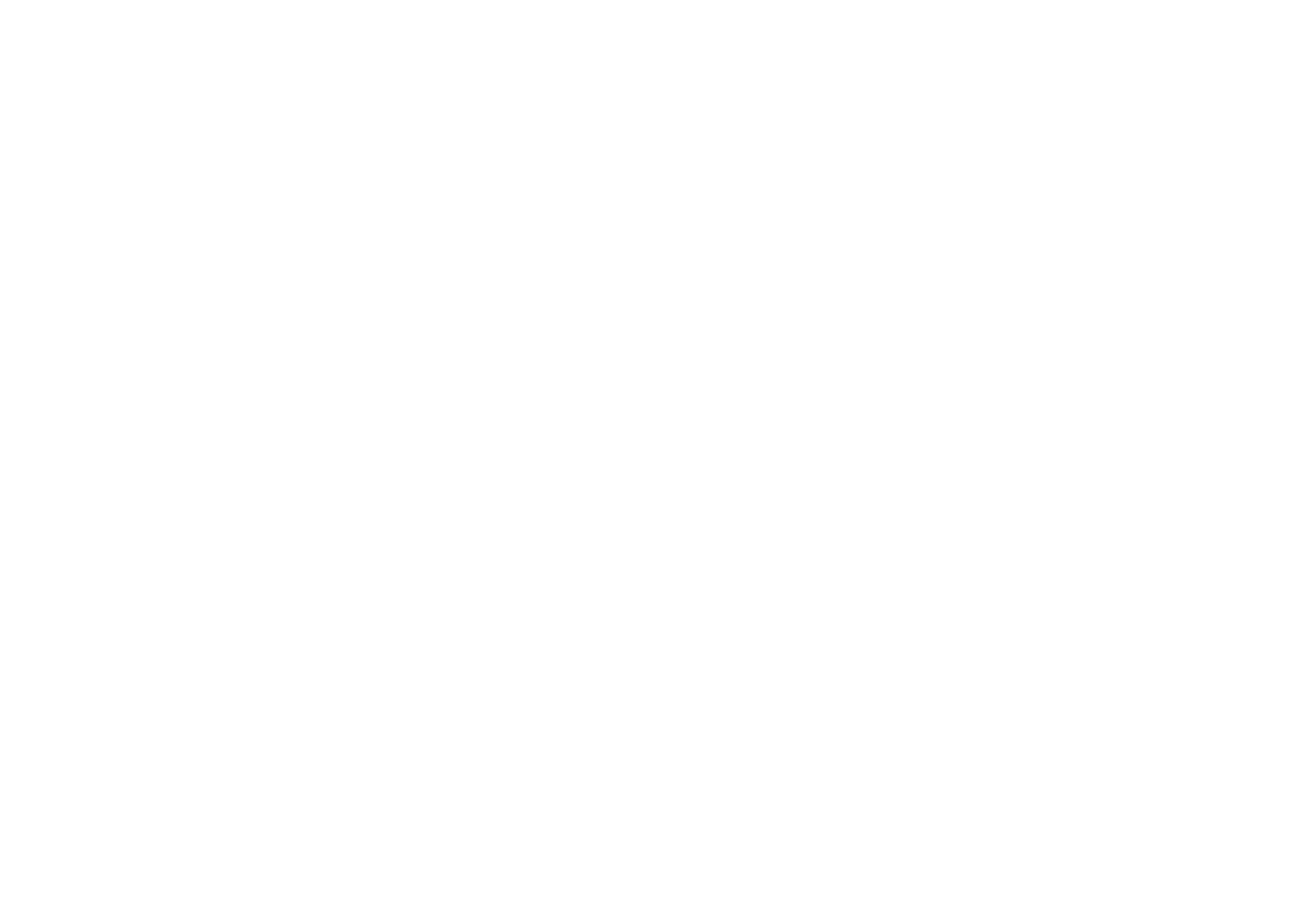 scroll, scrollTop: 0, scrollLeft: 0, axis: both 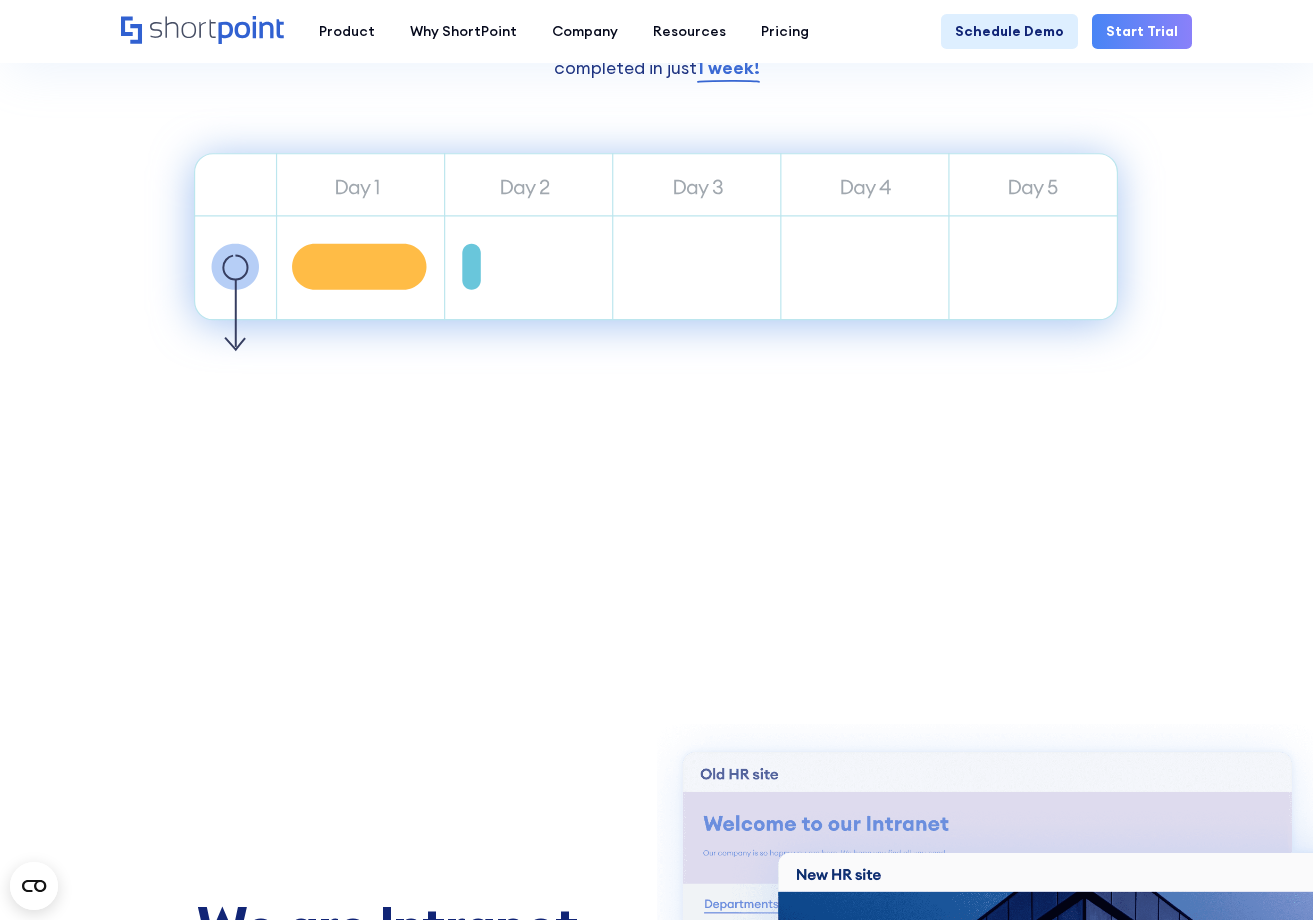 click 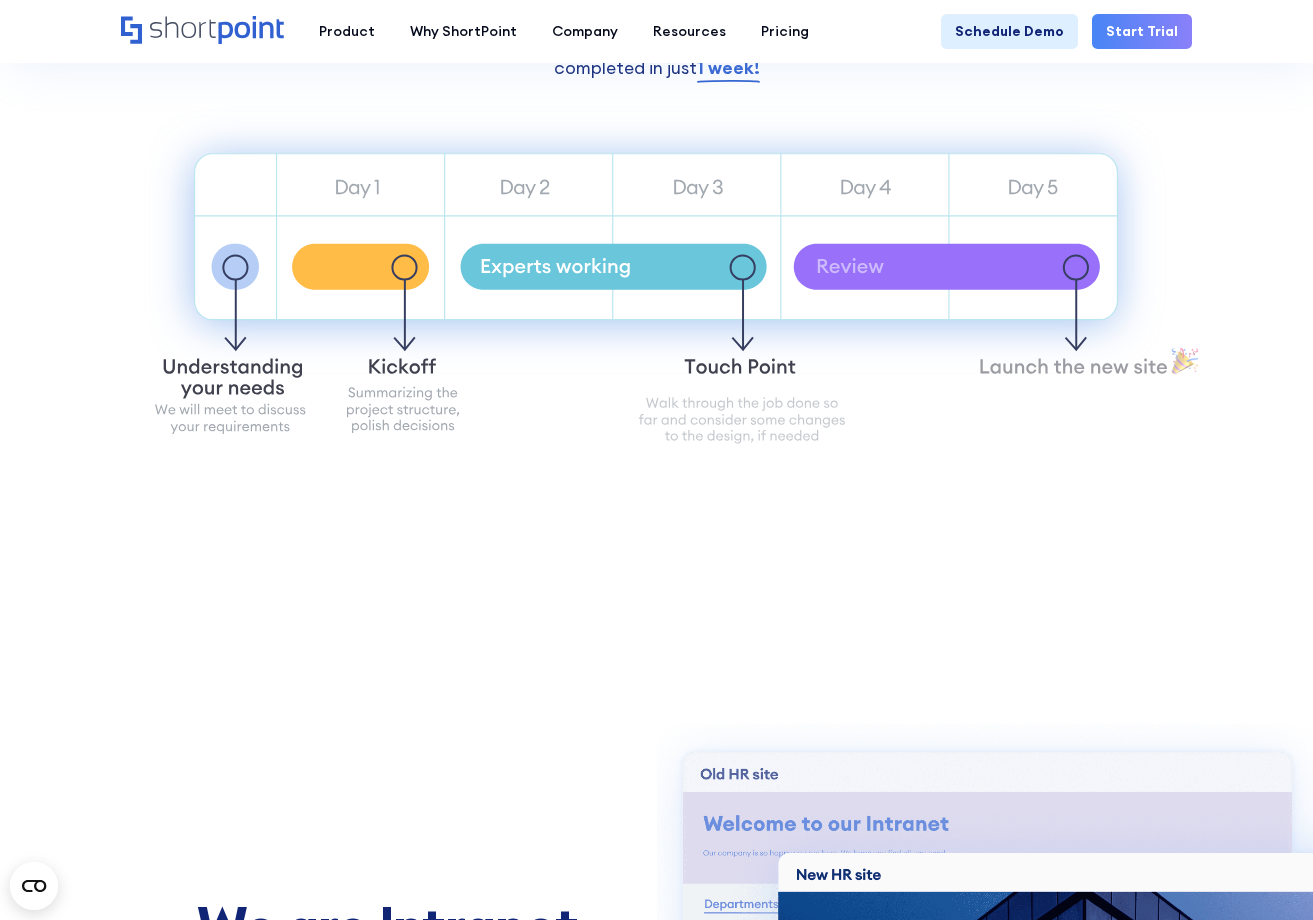 click 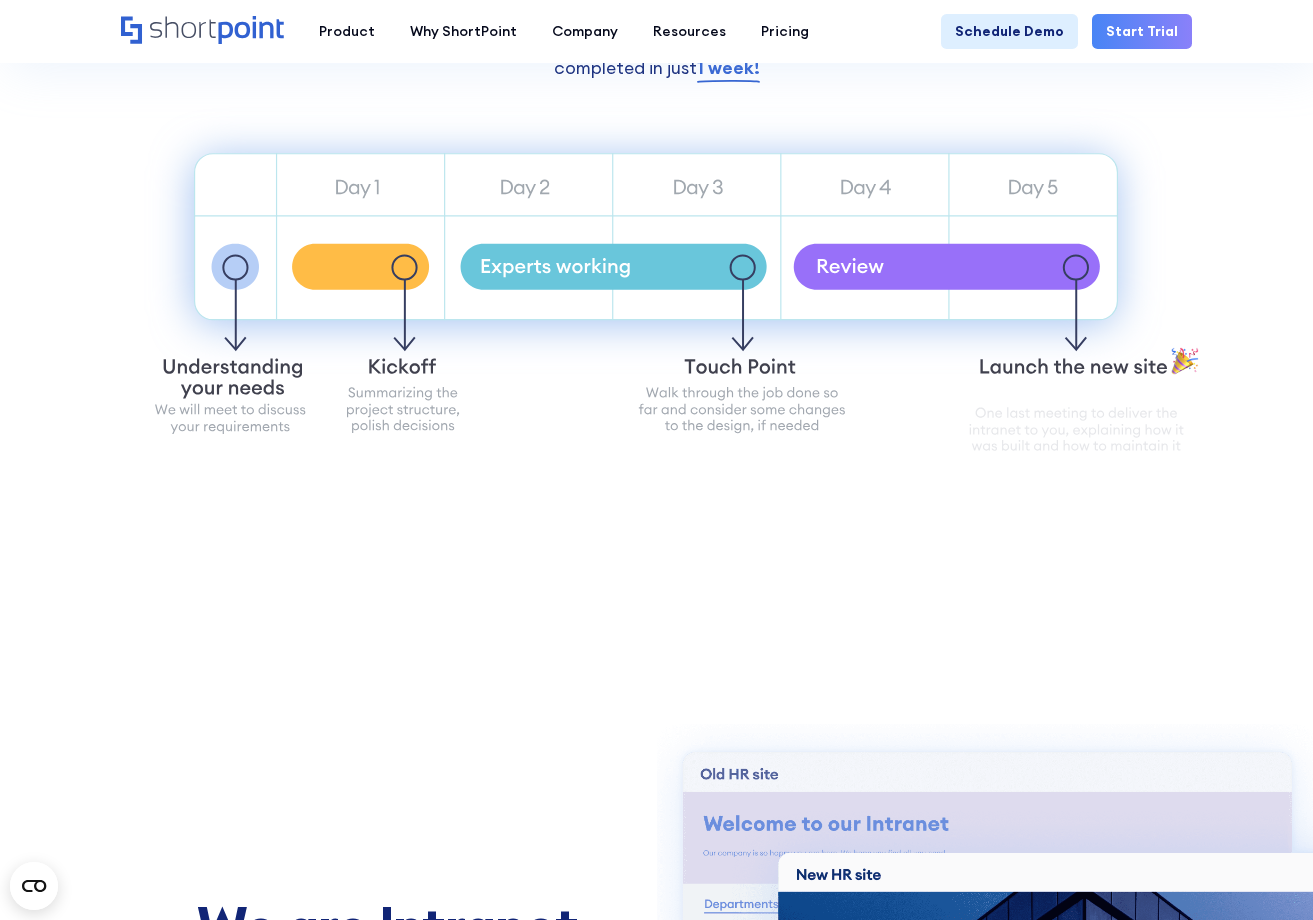 click 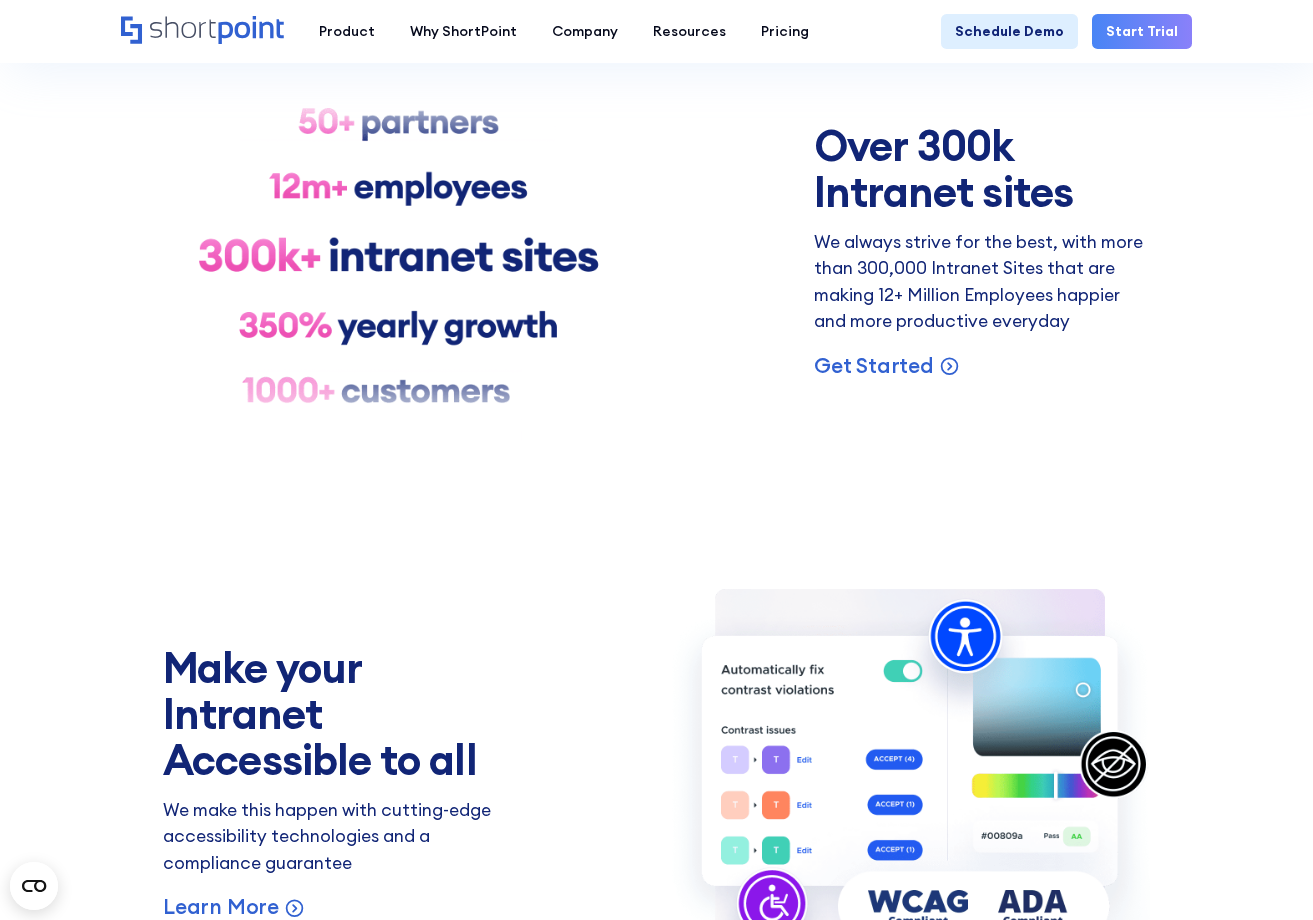 scroll, scrollTop: 4300, scrollLeft: 0, axis: vertical 